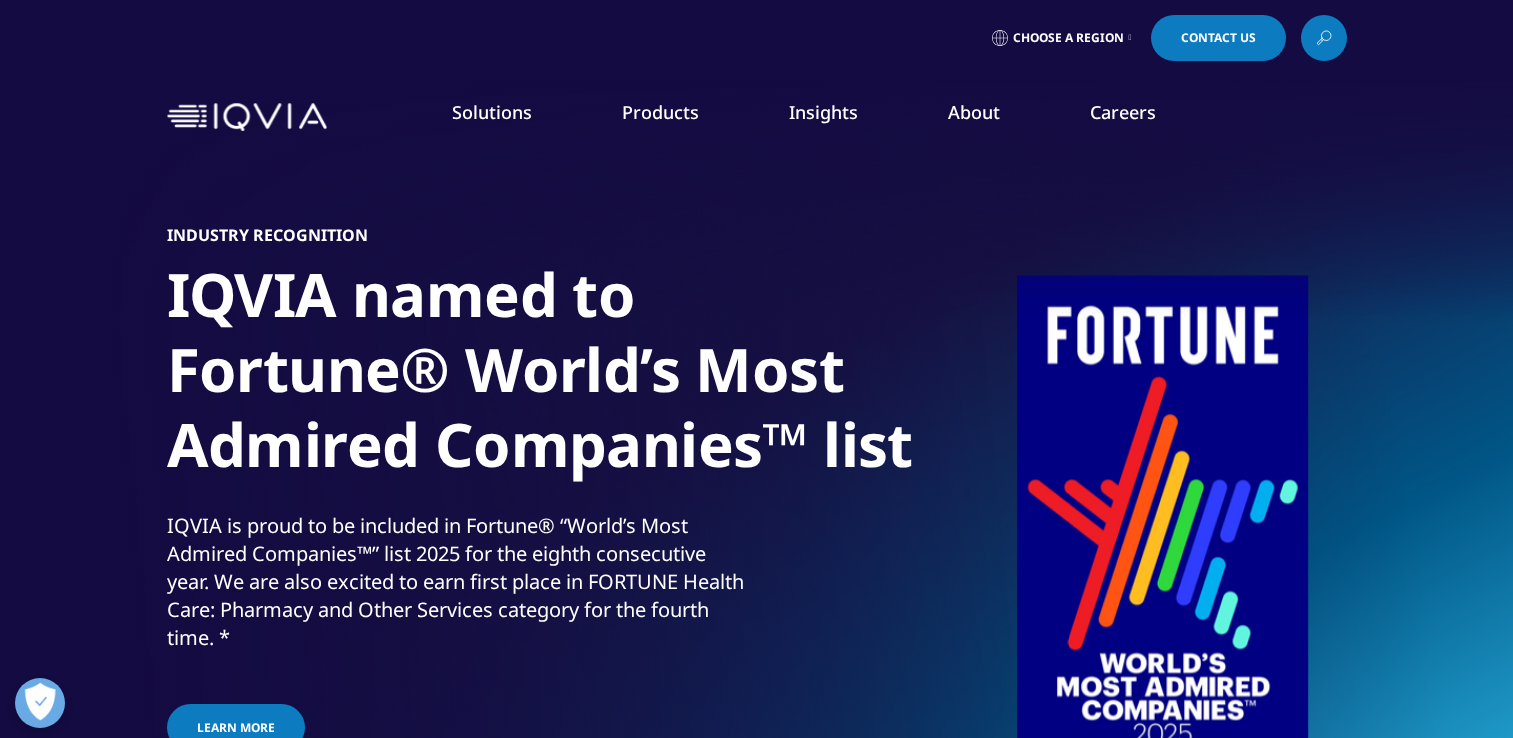 scroll, scrollTop: 0, scrollLeft: 0, axis: both 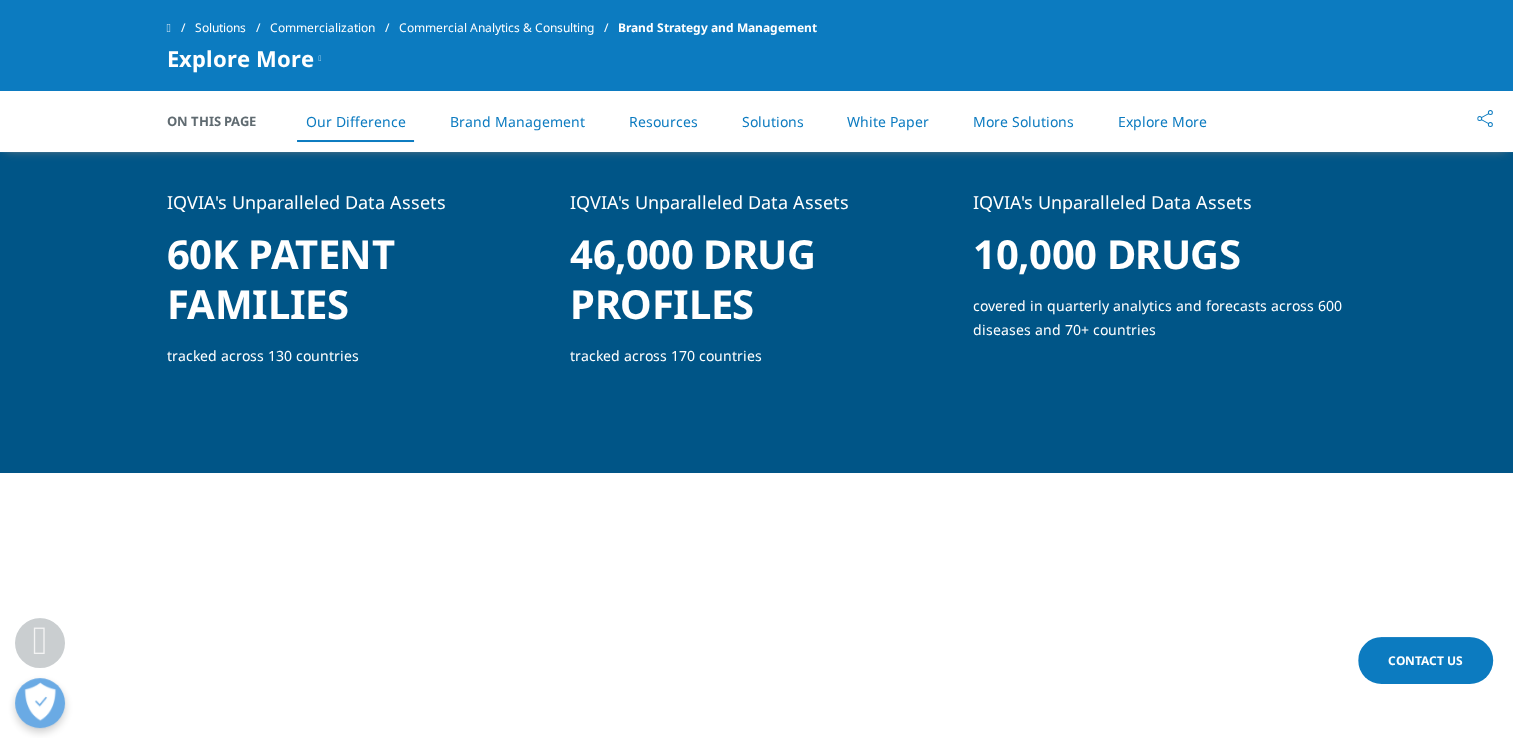 click on "Brand Management" at bounding box center [517, 121] 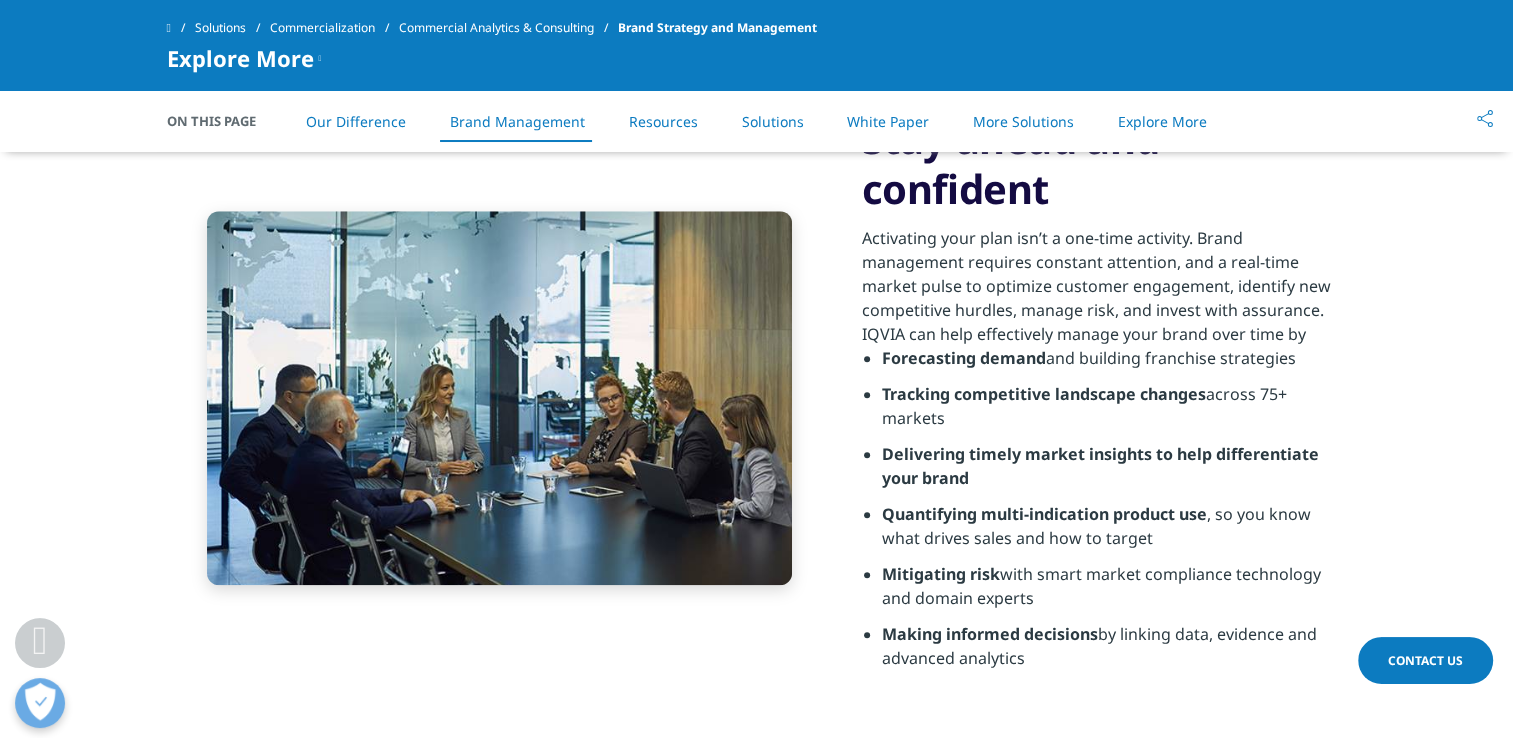 scroll, scrollTop: 2011, scrollLeft: 0, axis: vertical 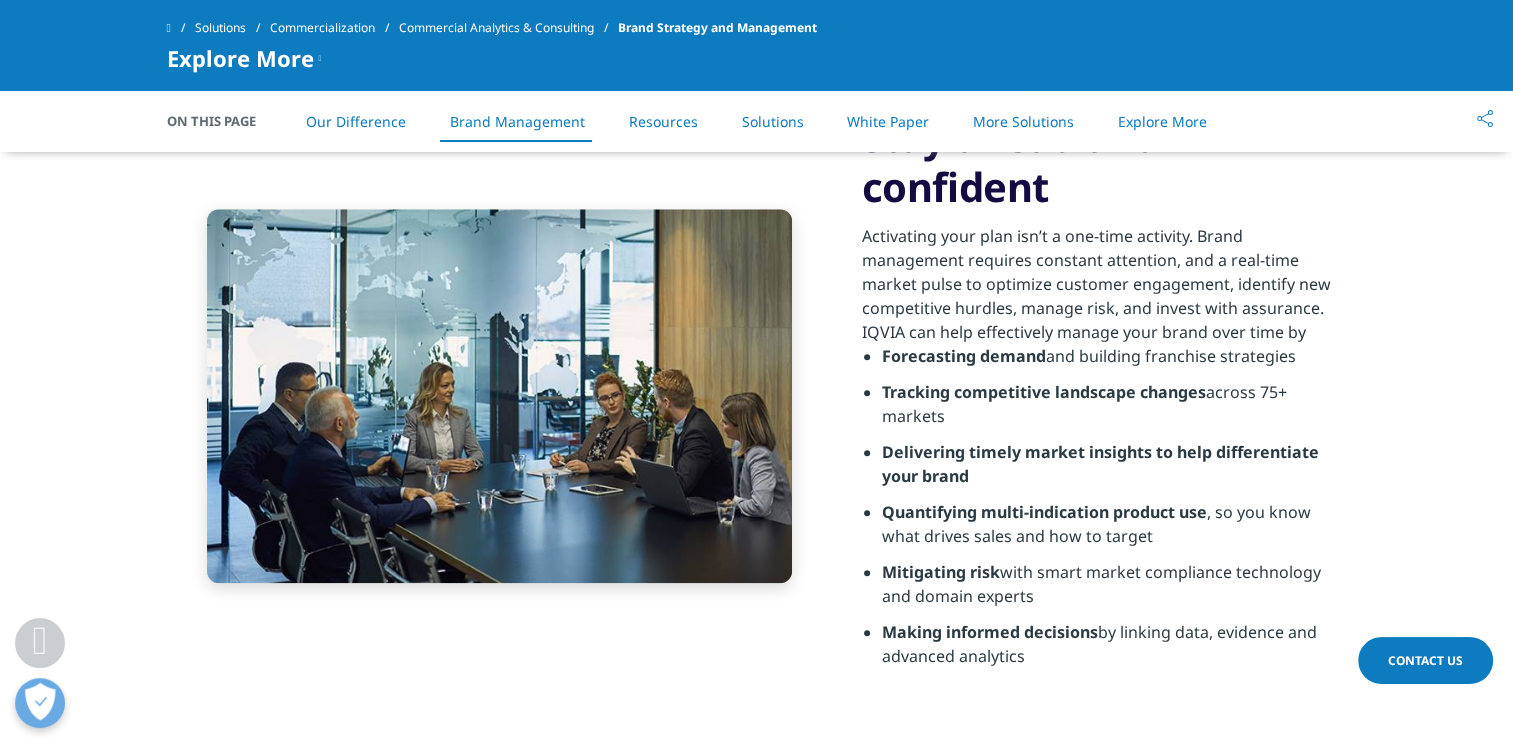 click on "Commercial Analytics & Consulting" at bounding box center (508, 28) 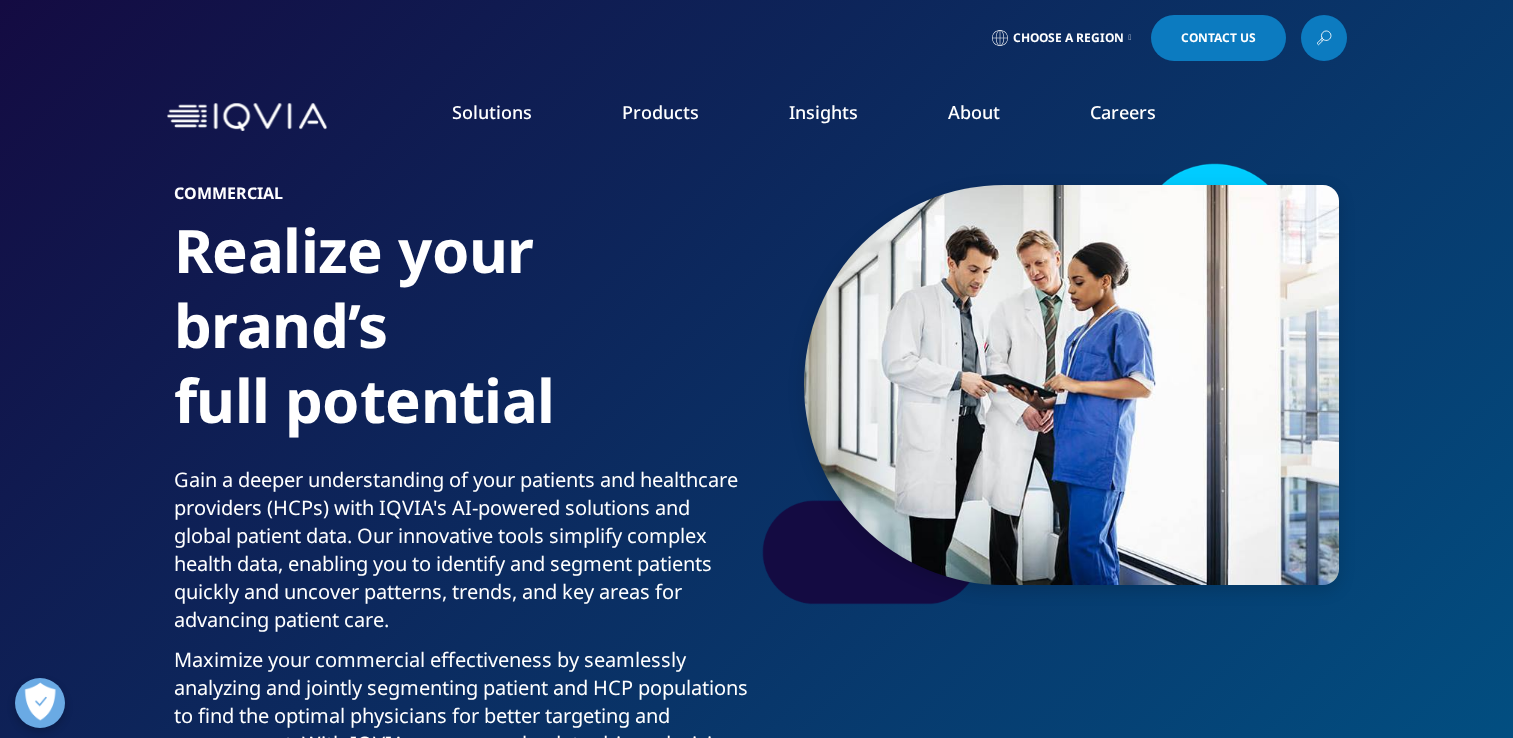 scroll, scrollTop: 0, scrollLeft: 0, axis: both 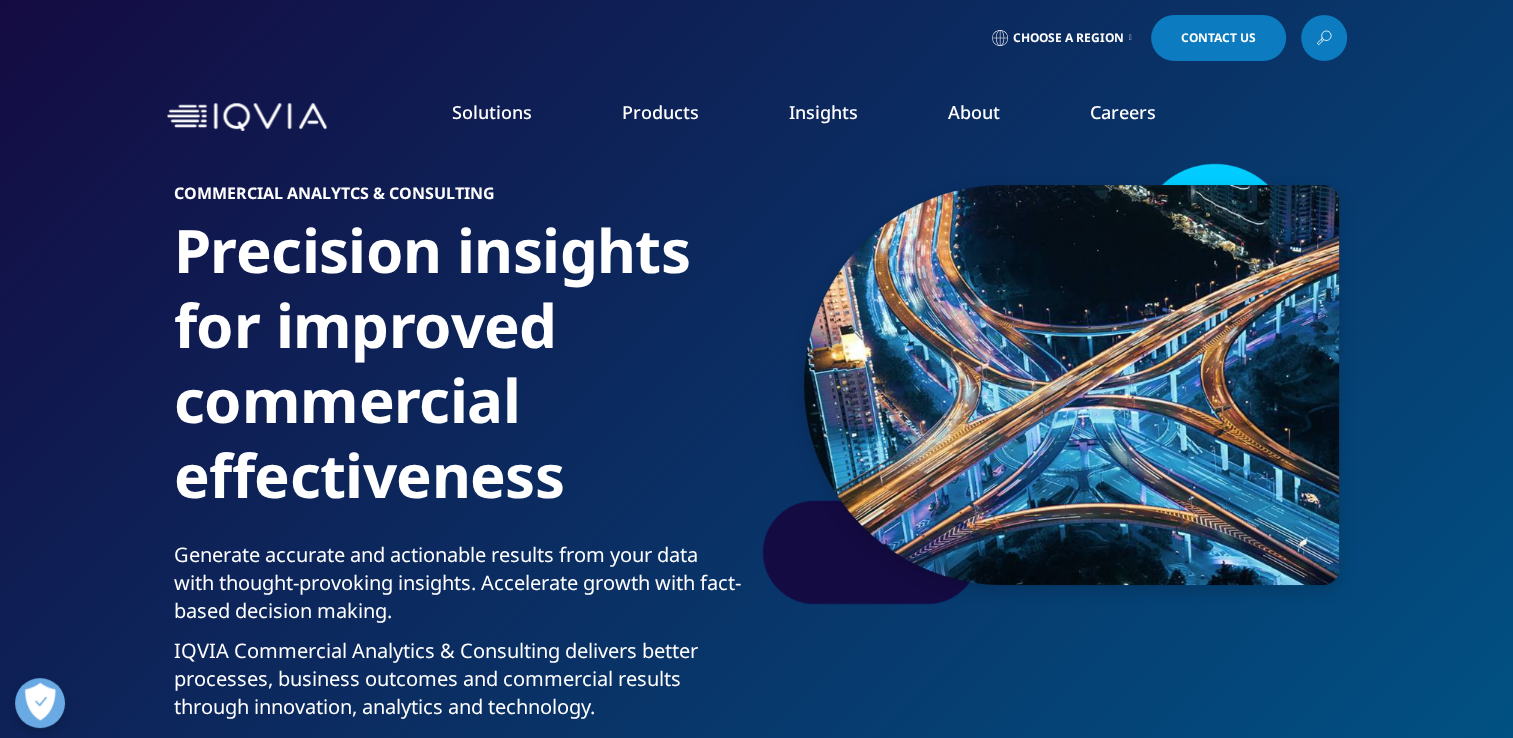 click at bounding box center (247, 117) 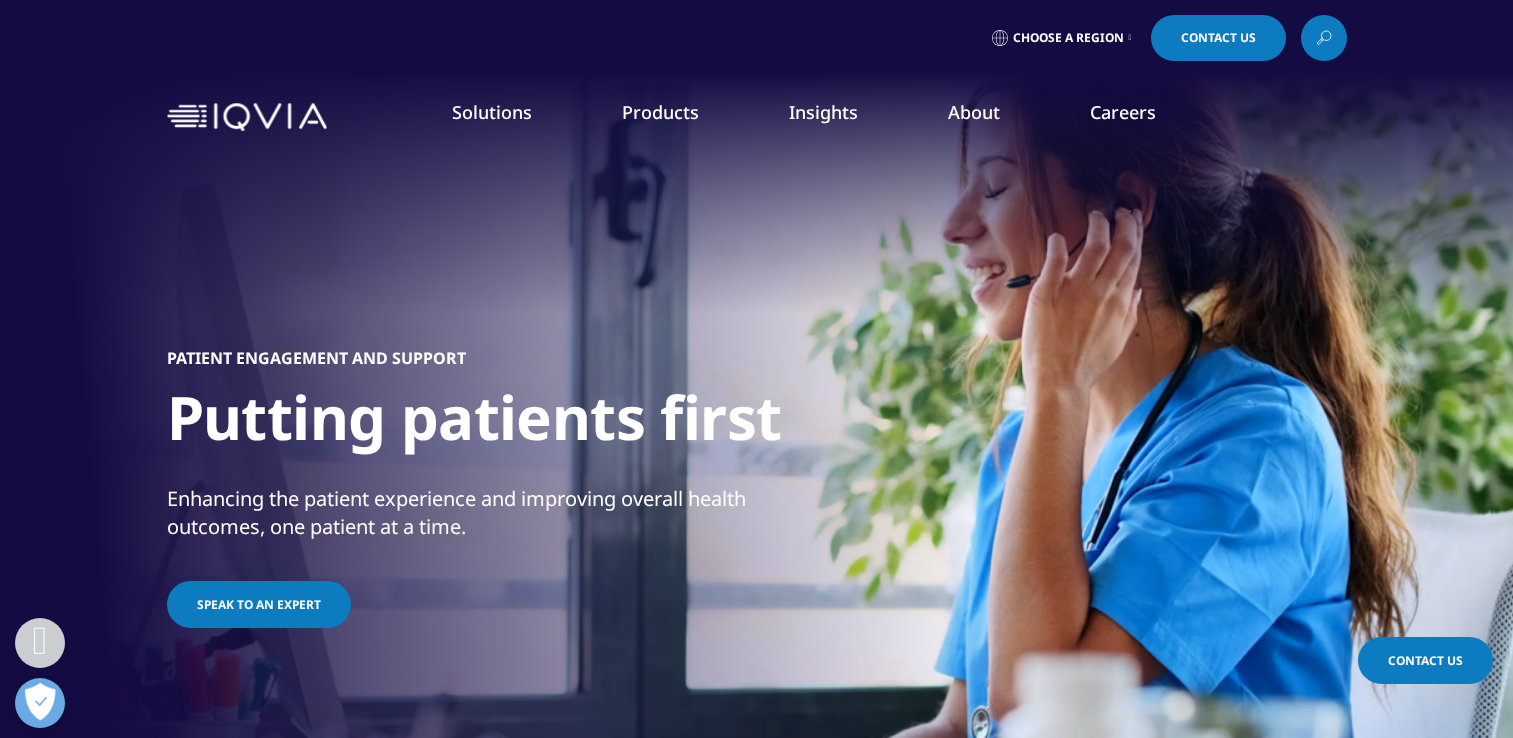 scroll, scrollTop: 400, scrollLeft: 0, axis: vertical 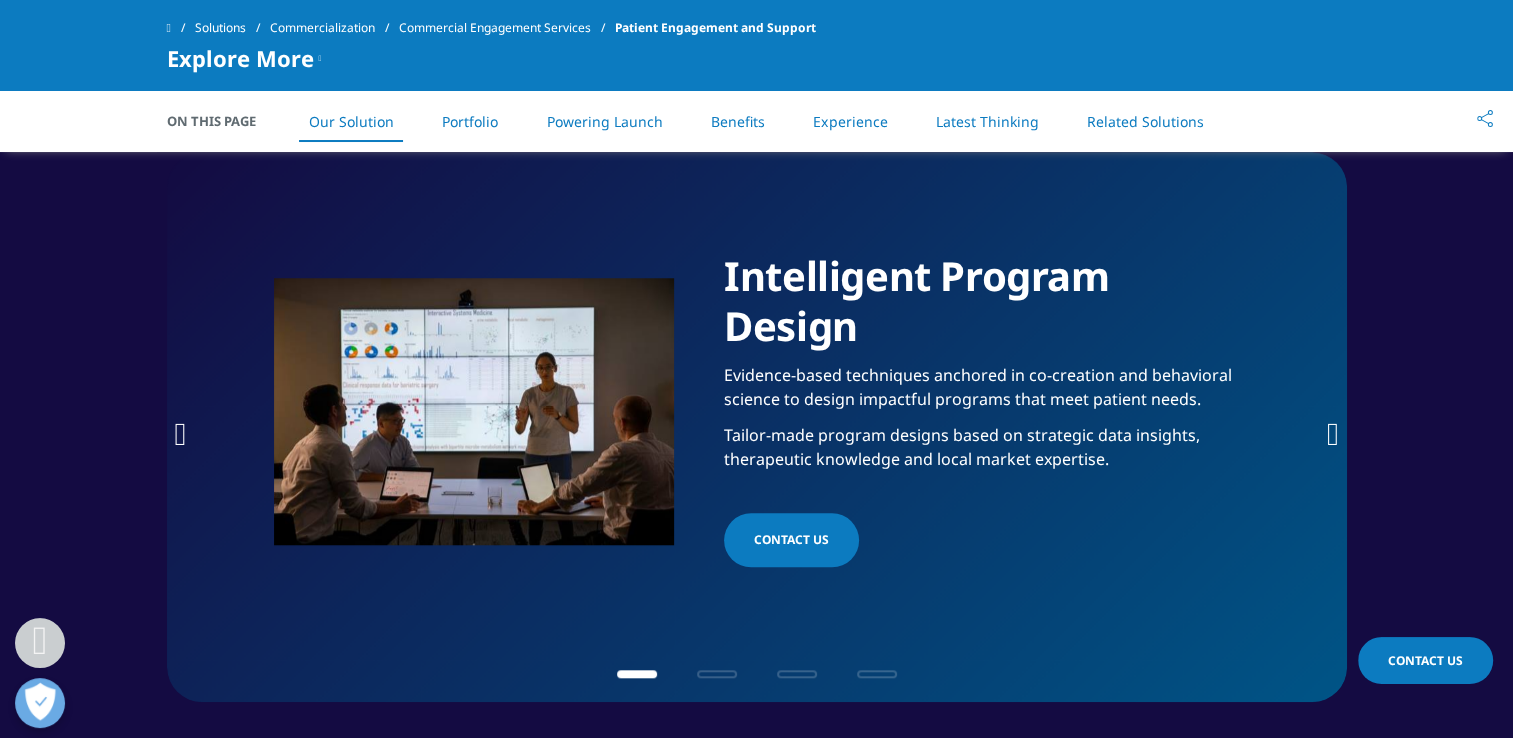 click at bounding box center (1333, 434) 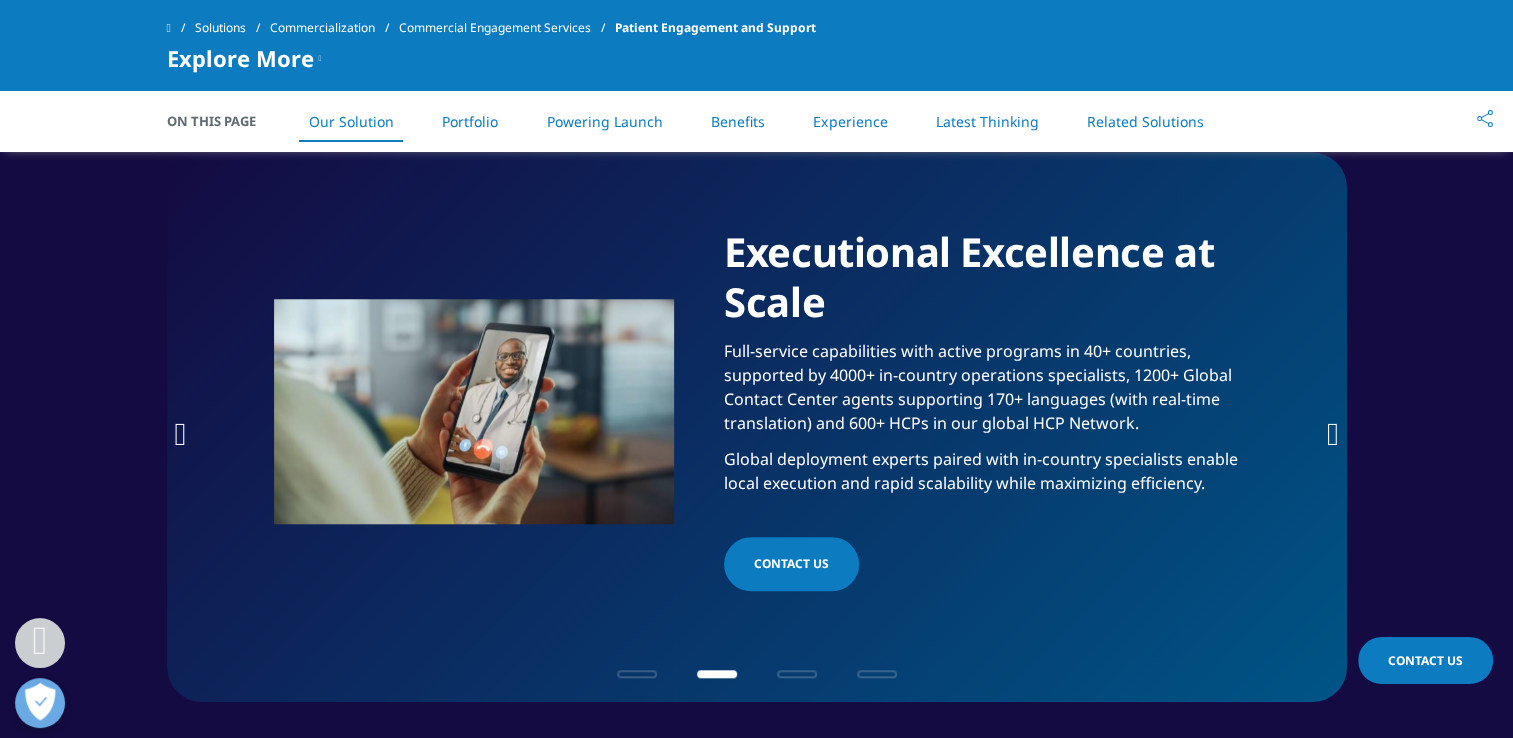 click at bounding box center [1333, 434] 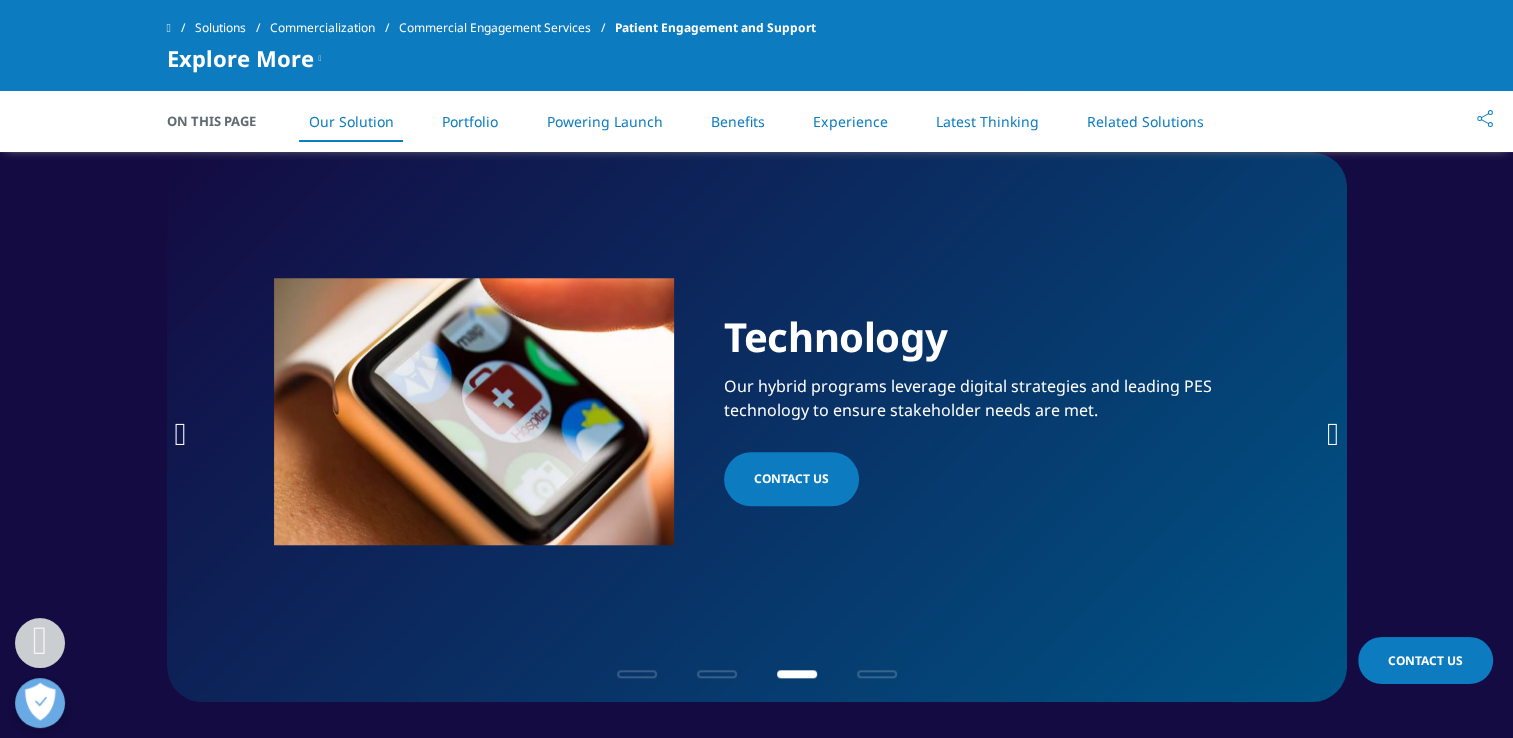 click at bounding box center (1333, 434) 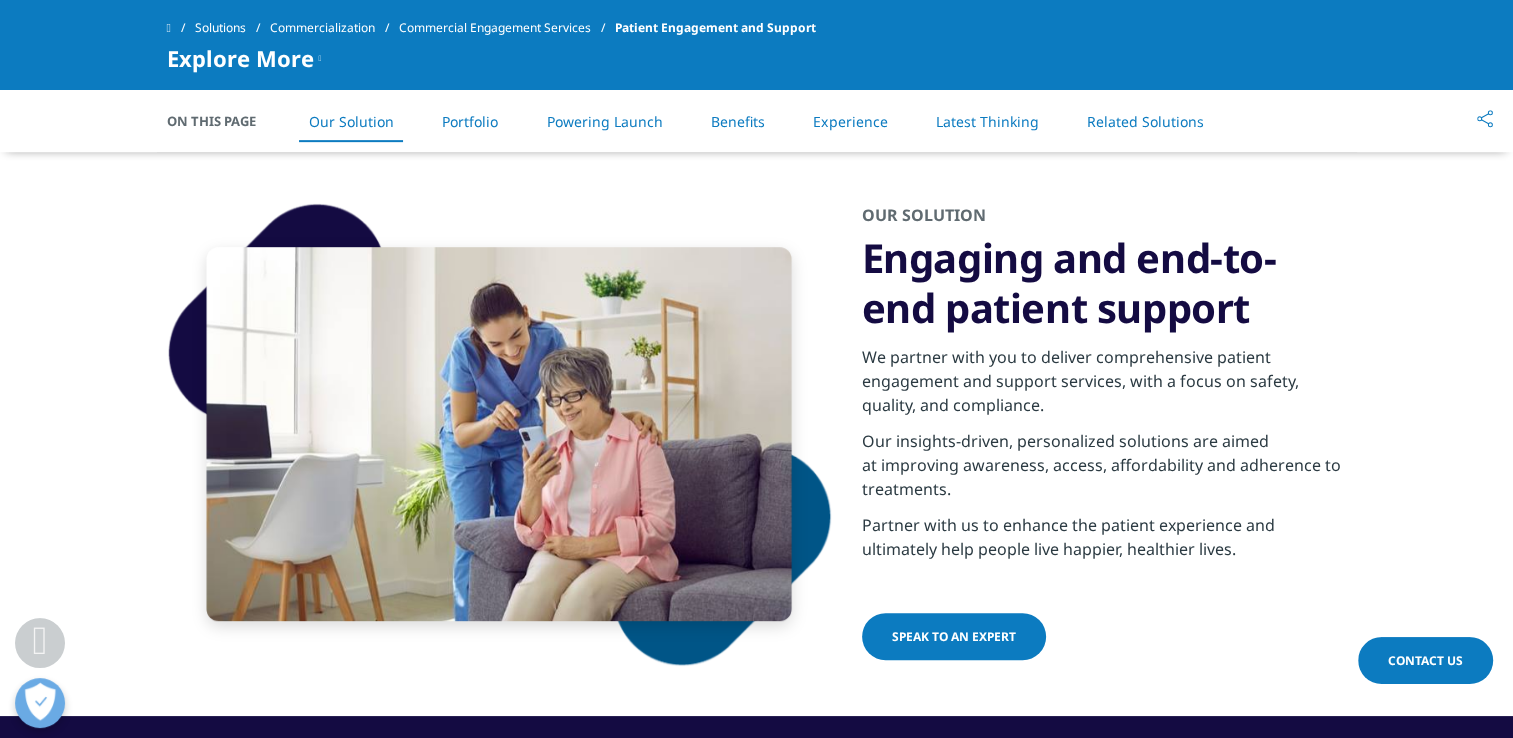 scroll, scrollTop: 700, scrollLeft: 0, axis: vertical 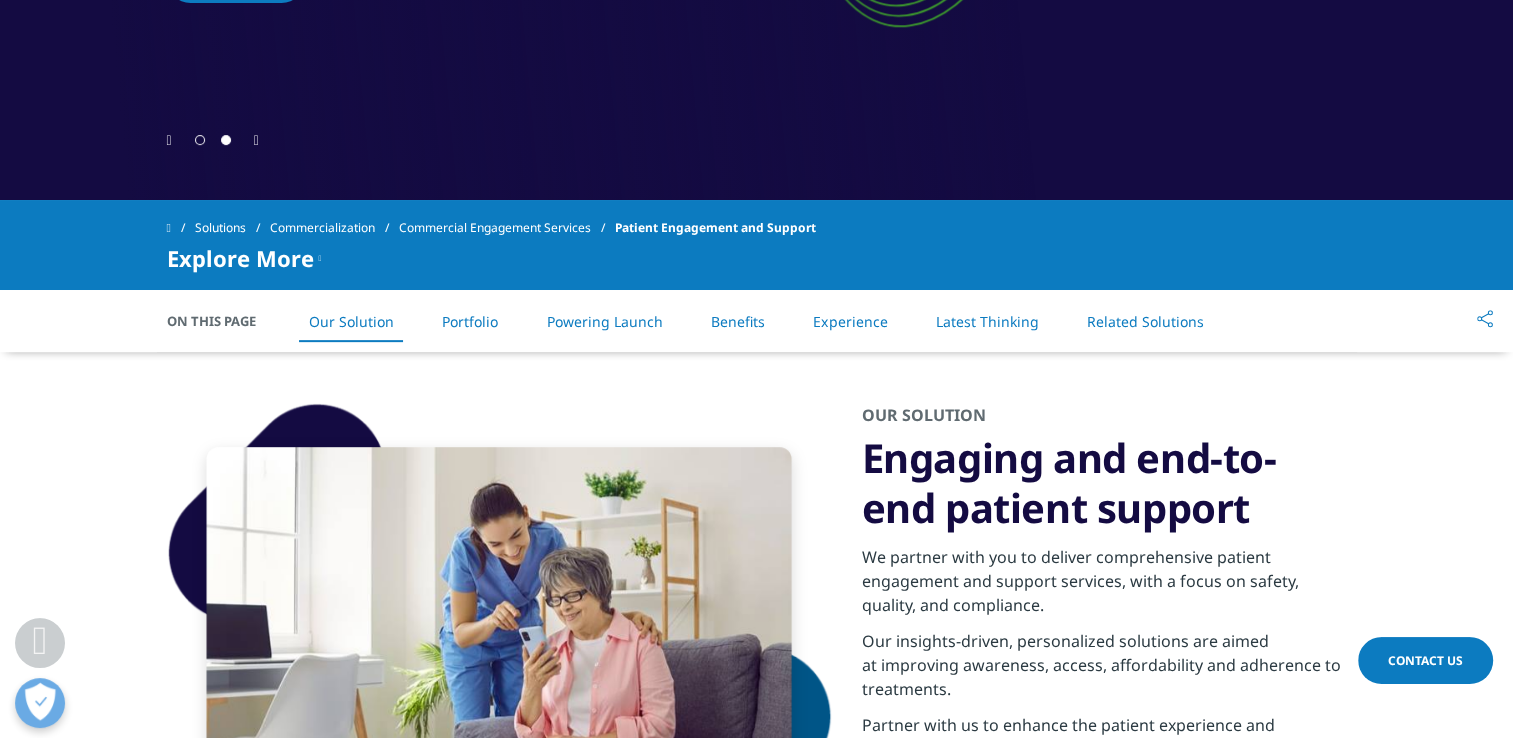 click on "Powering Launch" at bounding box center [605, 321] 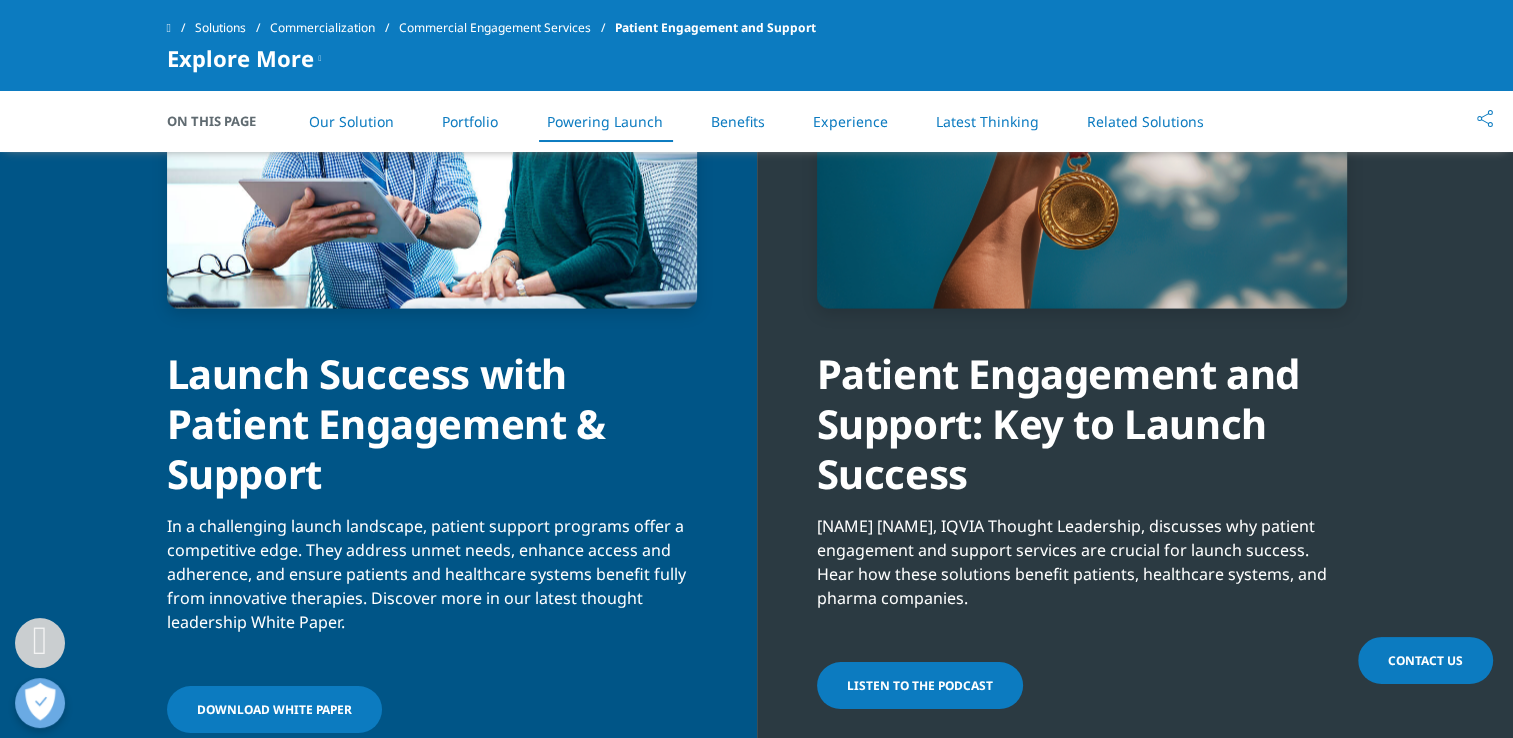scroll, scrollTop: 4155, scrollLeft: 0, axis: vertical 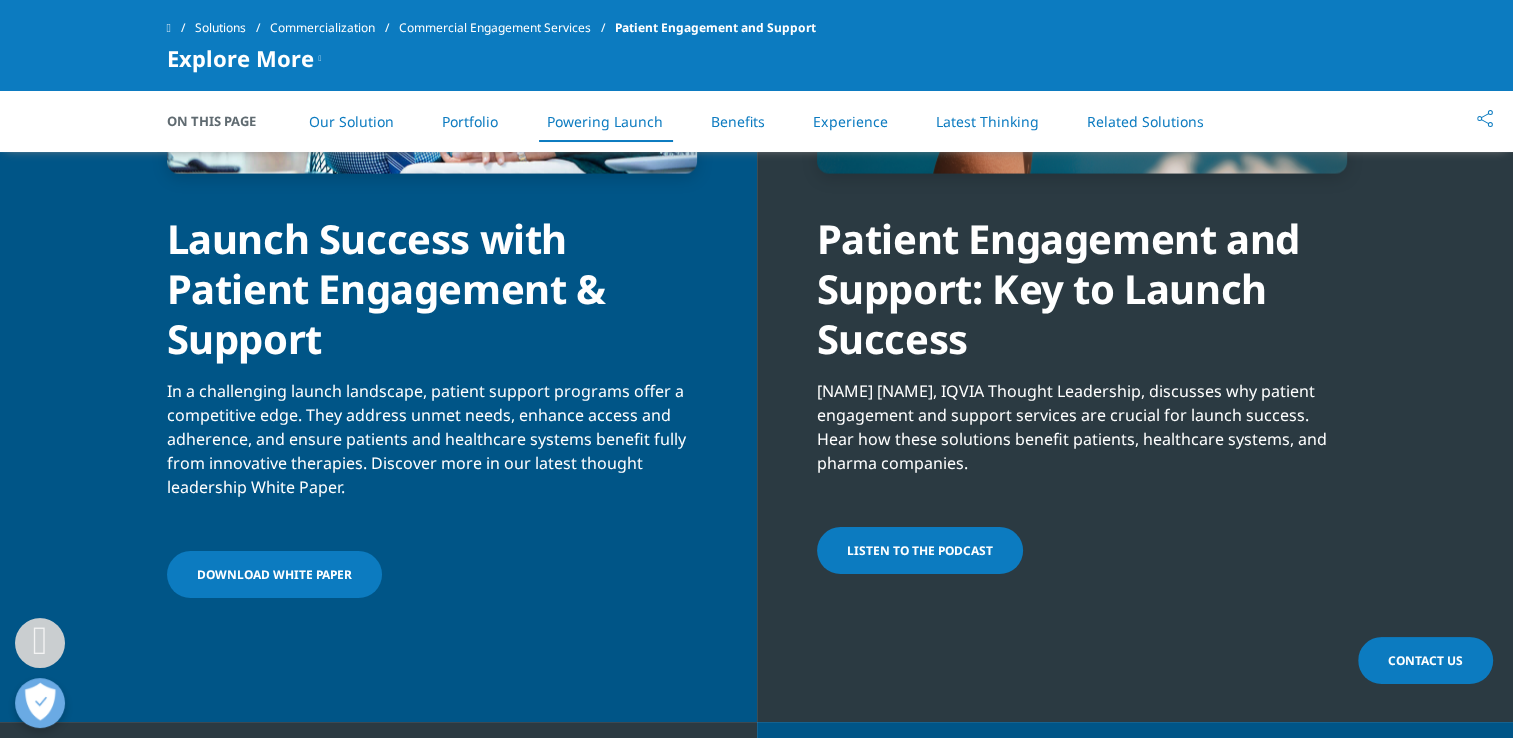 click on "DOWNLOAD White Paper" at bounding box center [274, 574] 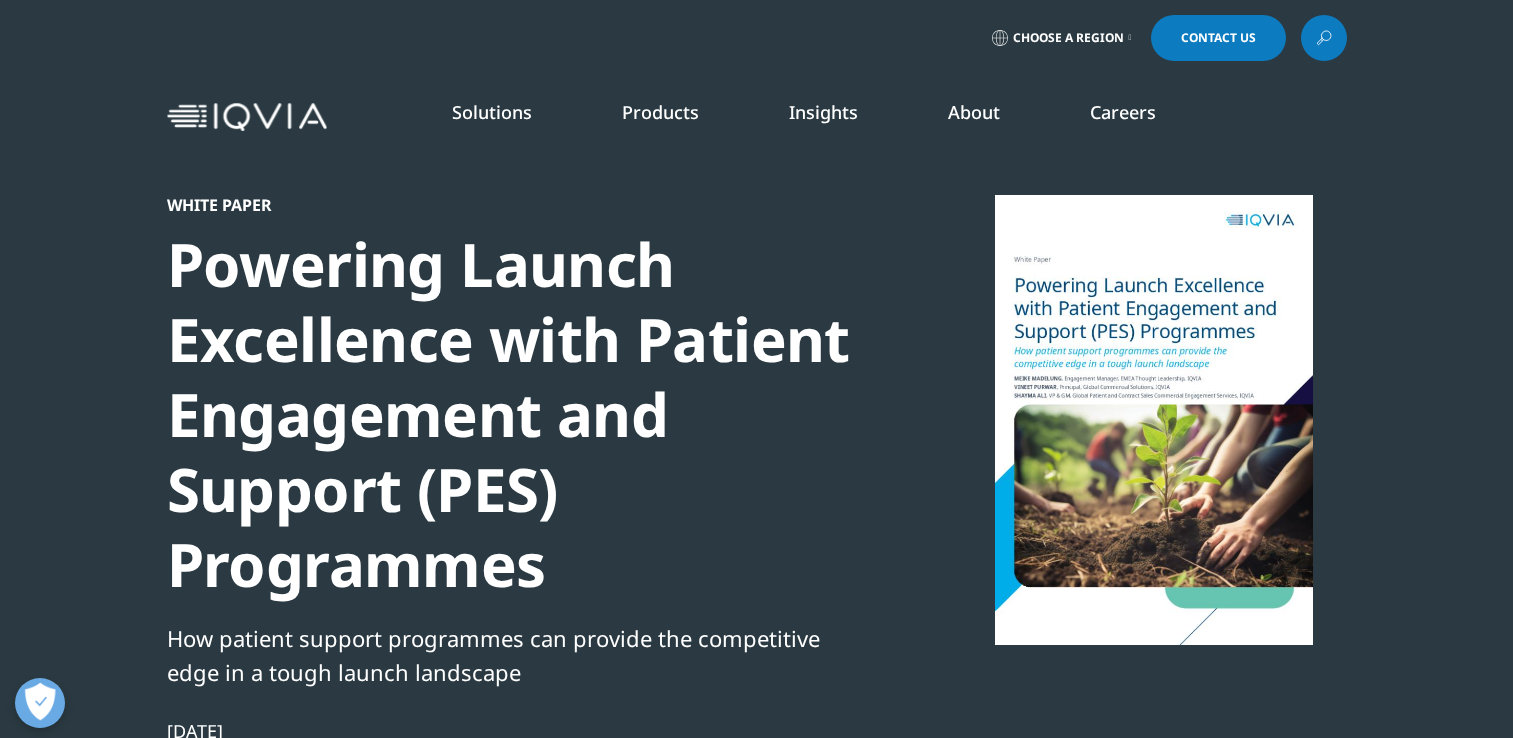 scroll, scrollTop: 0, scrollLeft: 0, axis: both 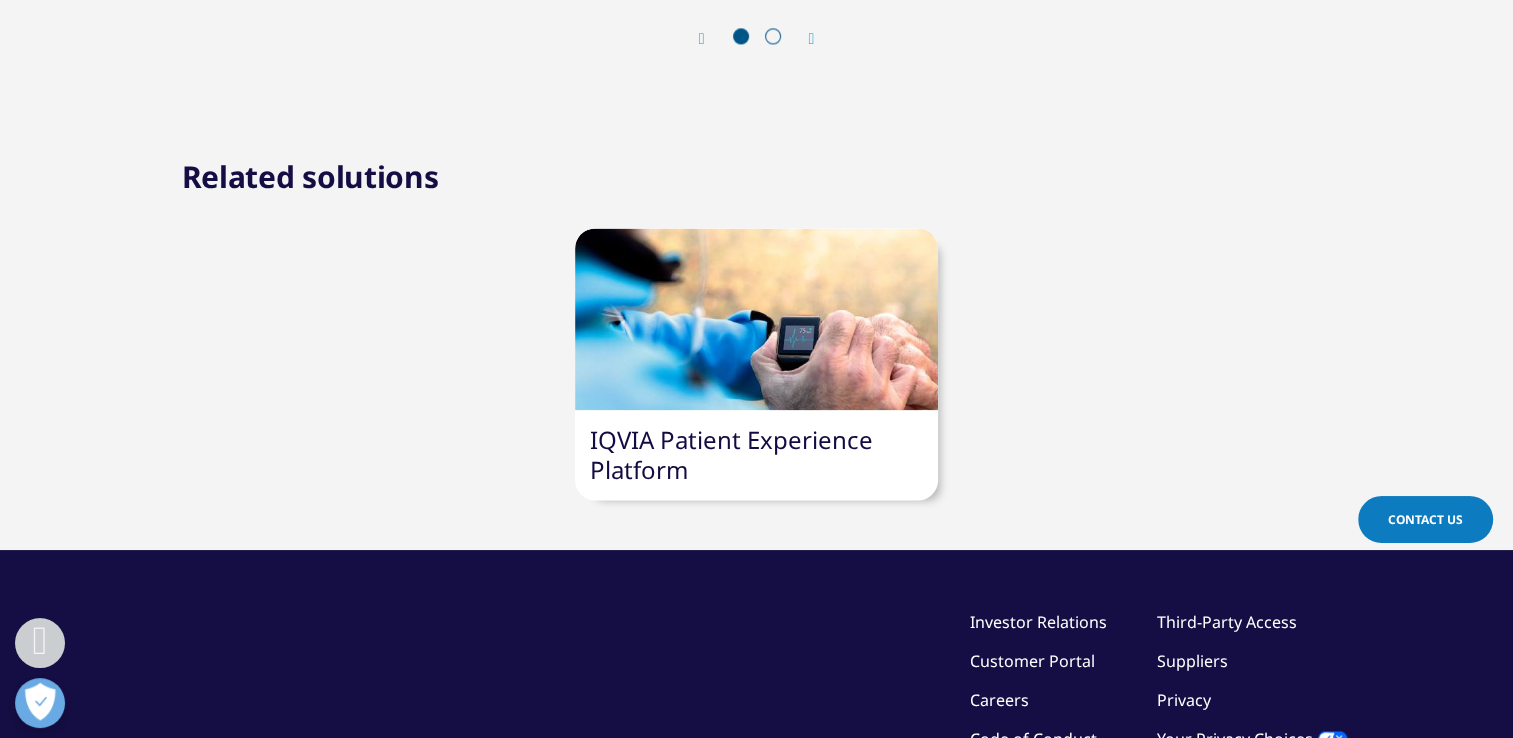 drag, startPoint x: 0, startPoint y: 0, endPoint x: 644, endPoint y: 436, distance: 777.7095 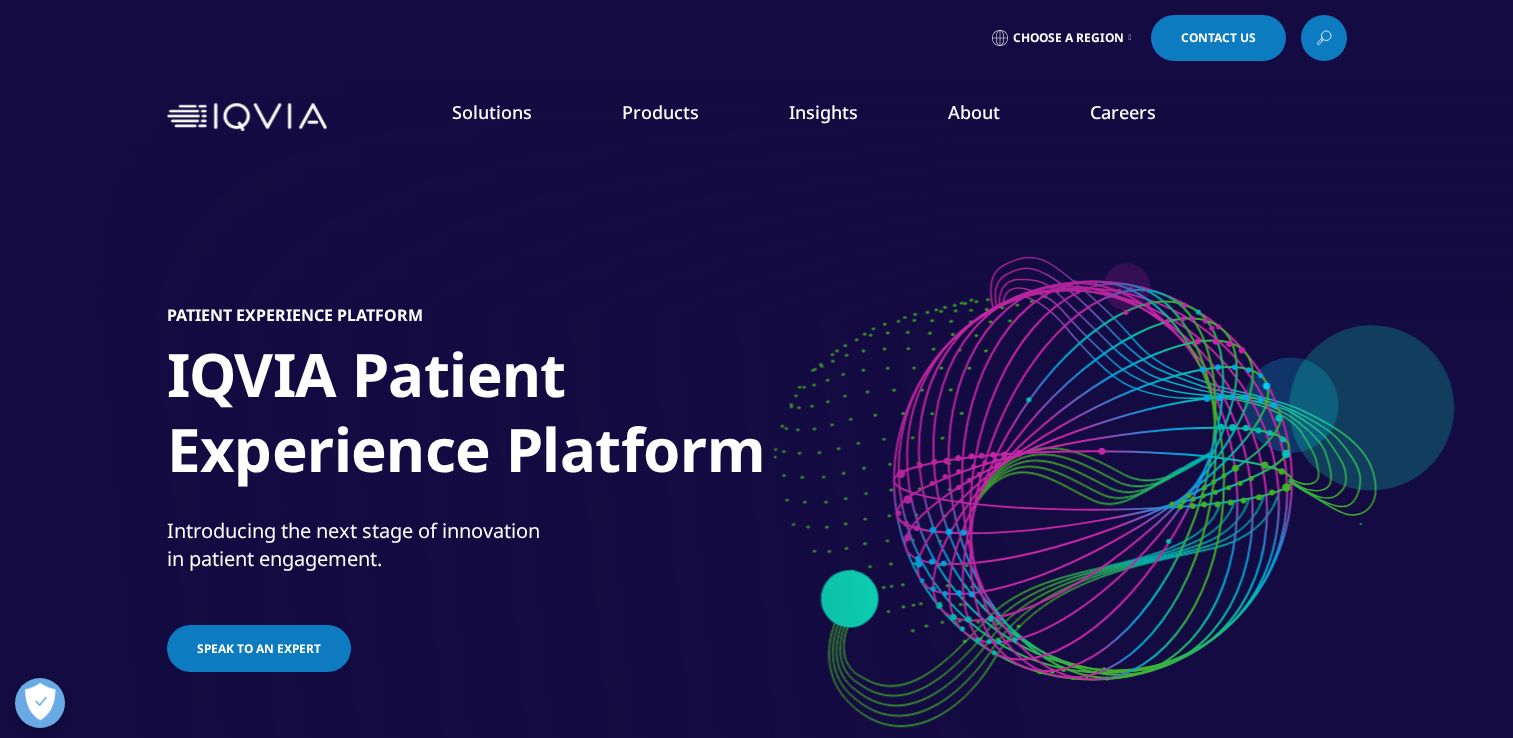 scroll, scrollTop: 0, scrollLeft: 0, axis: both 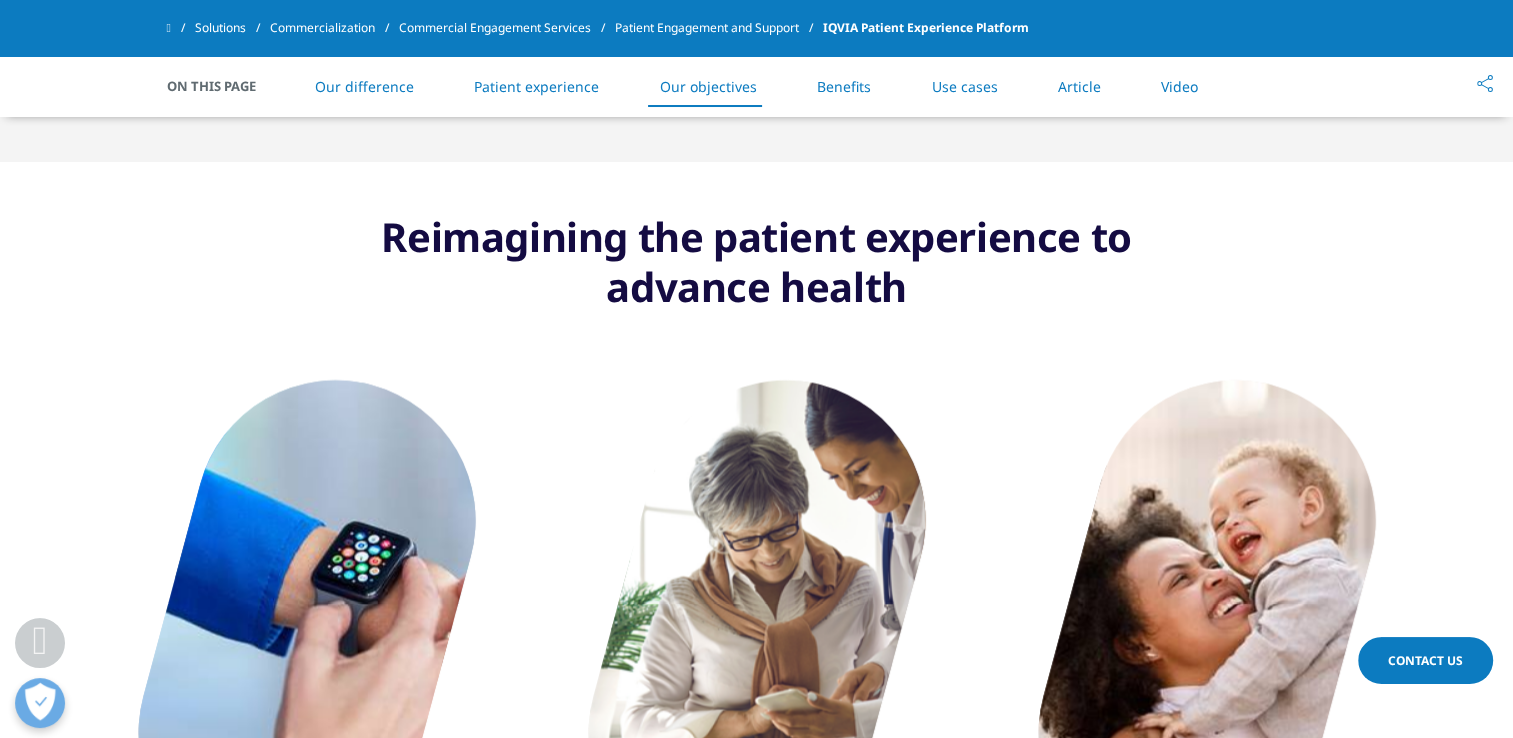 click on "Video" at bounding box center [1179, 86] 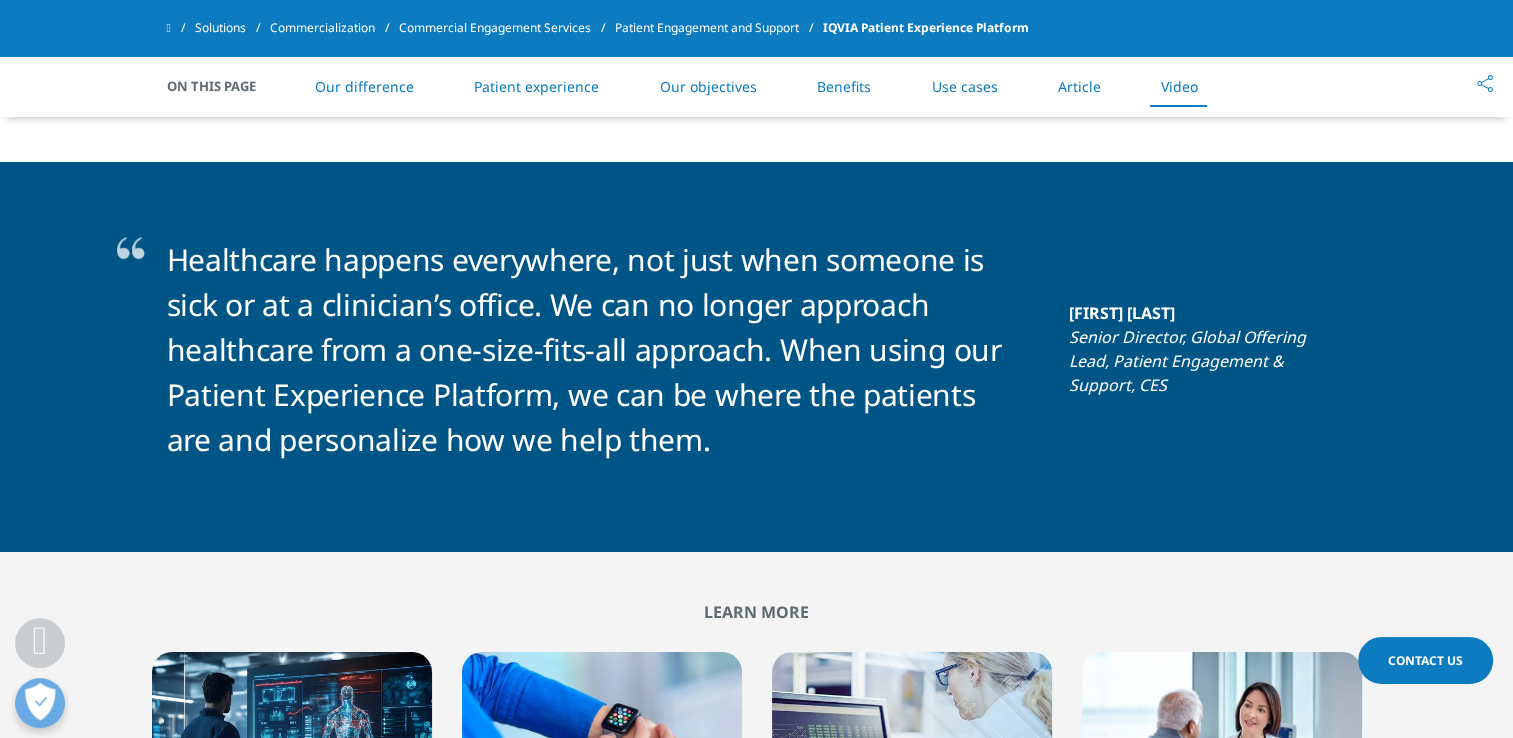scroll, scrollTop: 8050, scrollLeft: 0, axis: vertical 